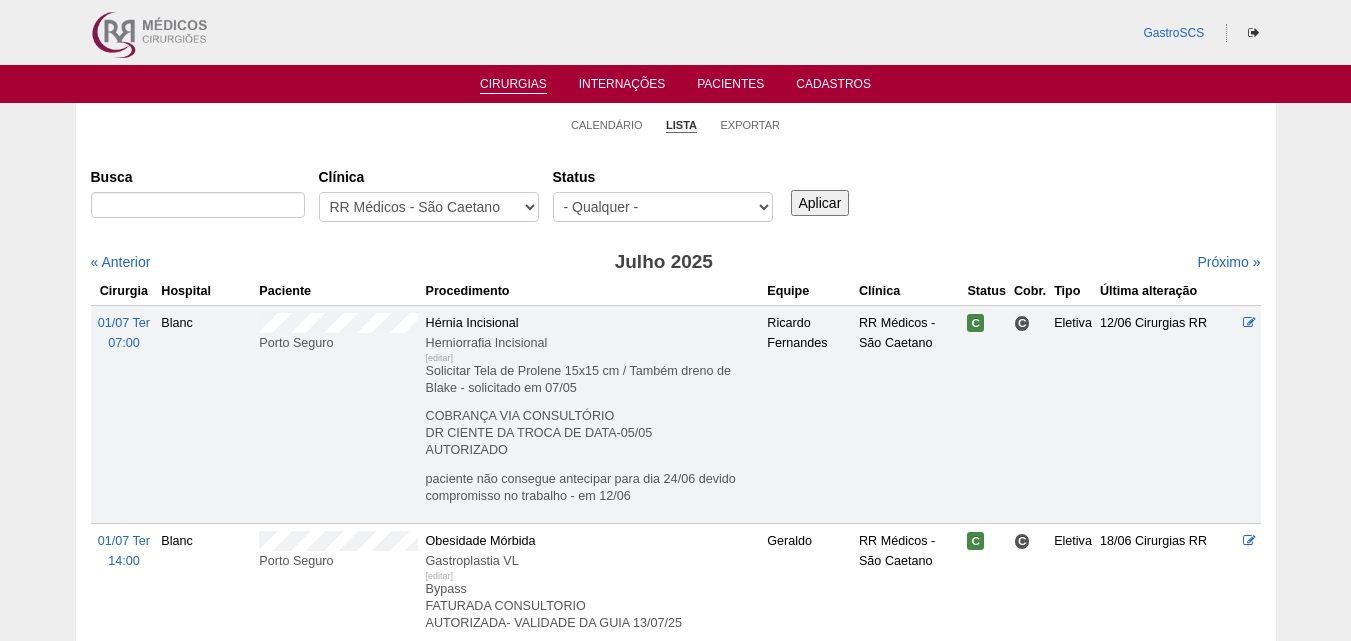 scroll, scrollTop: 0, scrollLeft: 0, axis: both 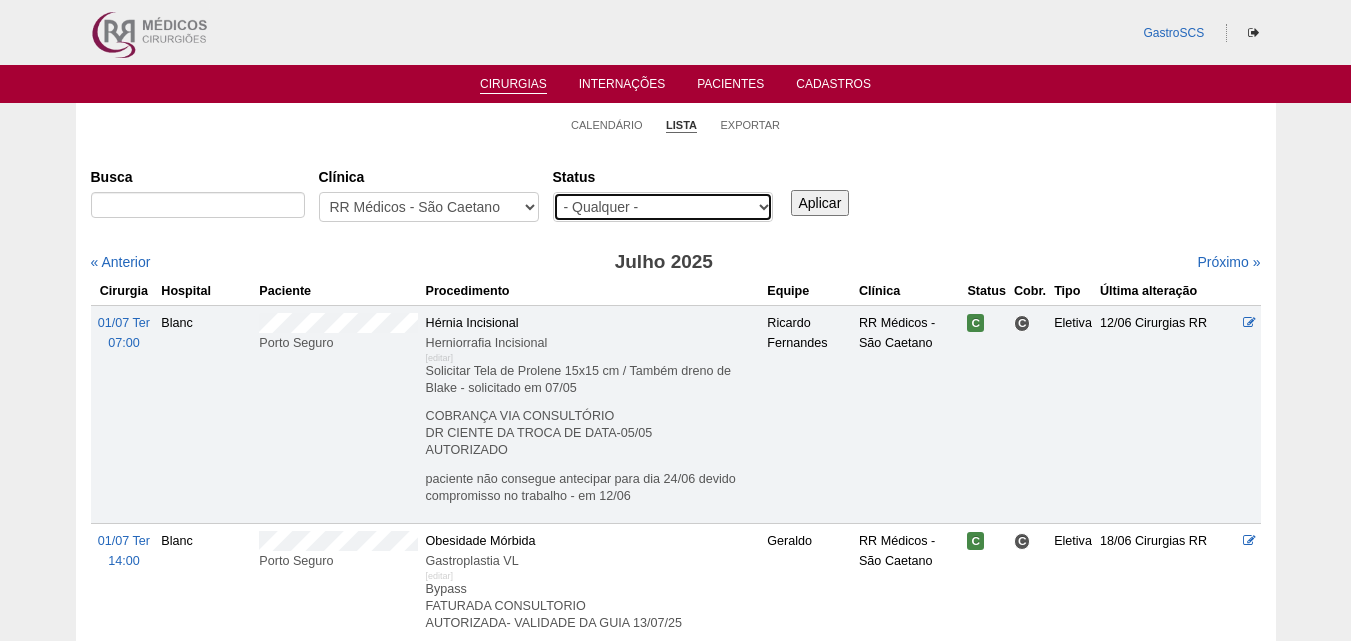 click on "- Qualquer - Reservada Confirmada Suspensa Cancelada" at bounding box center [663, 207] 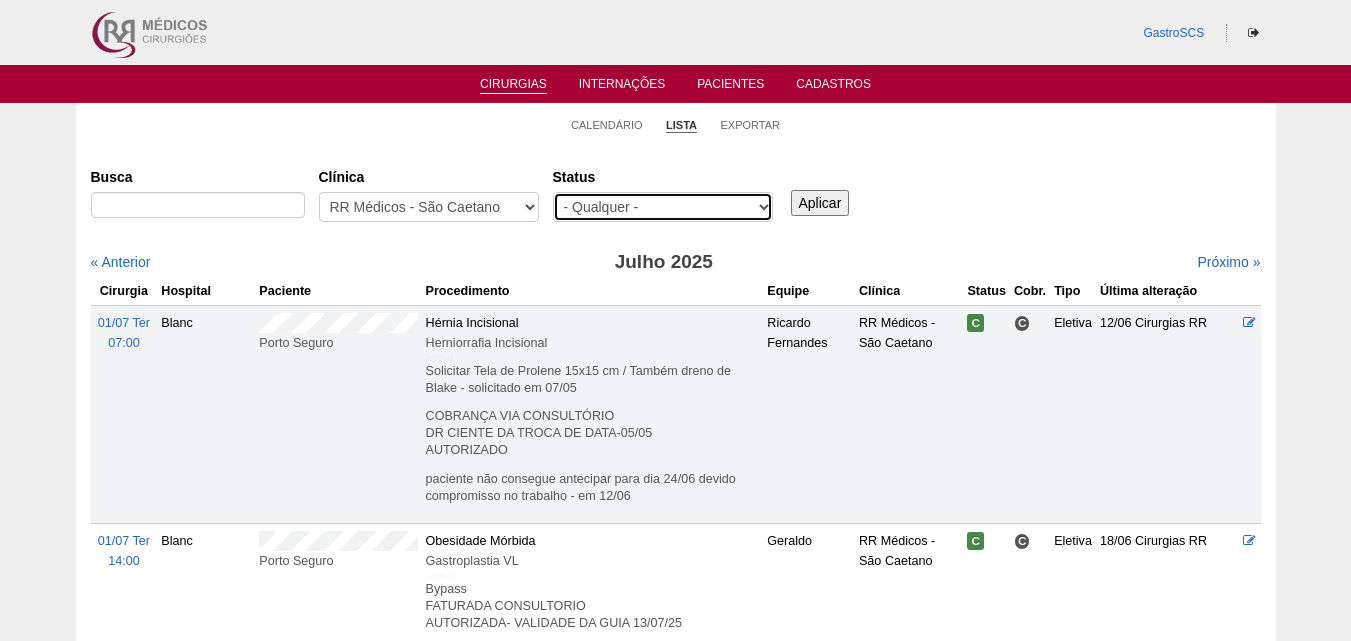 select on "conf" 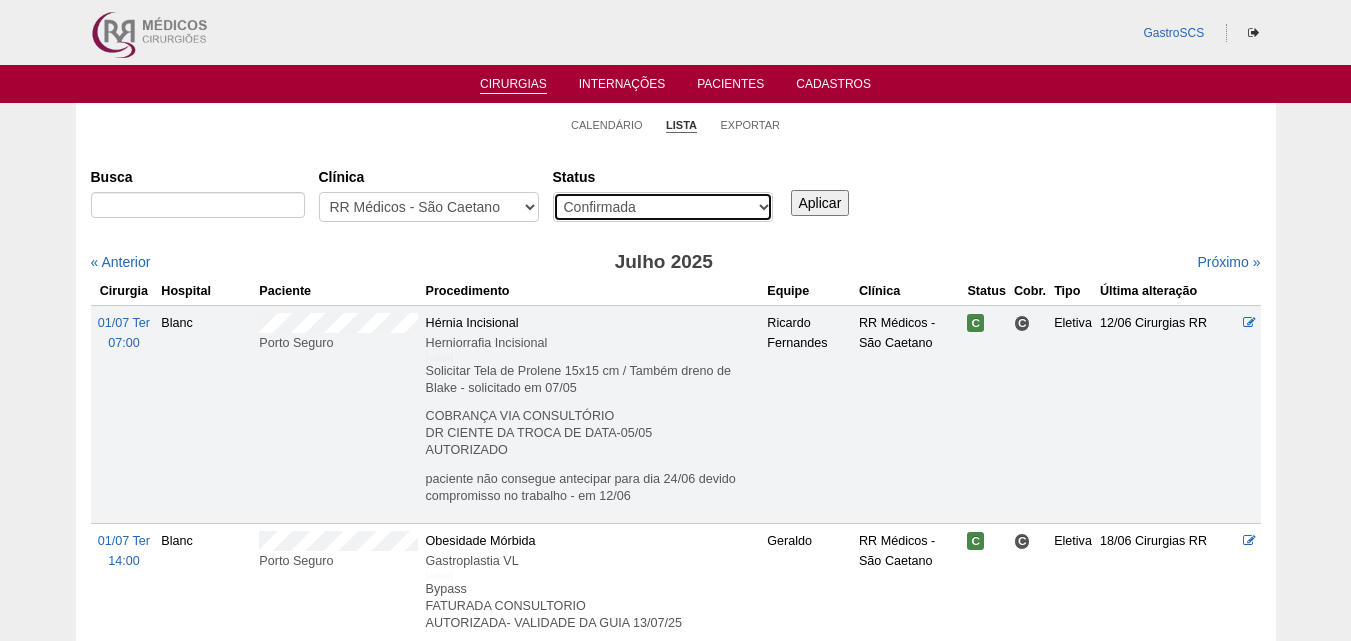 click on "- Qualquer - Reservada Confirmada Suspensa Cancelada" at bounding box center [663, 207] 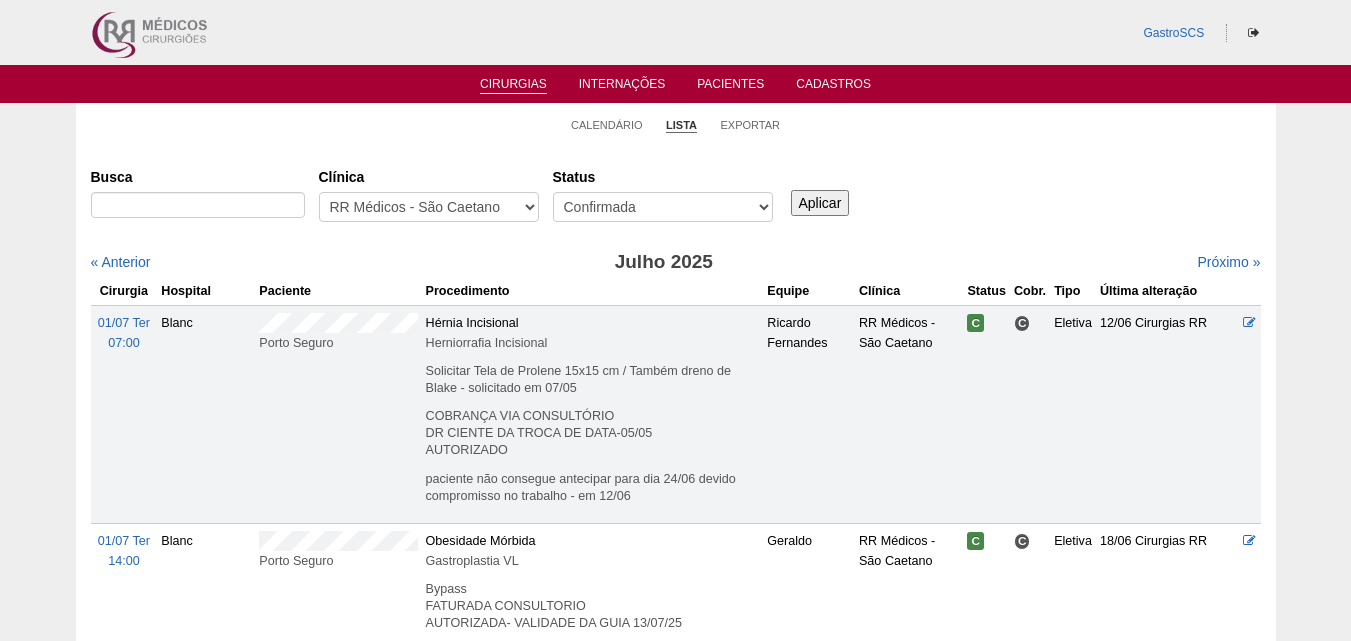 click on "Aplicar" at bounding box center [820, 203] 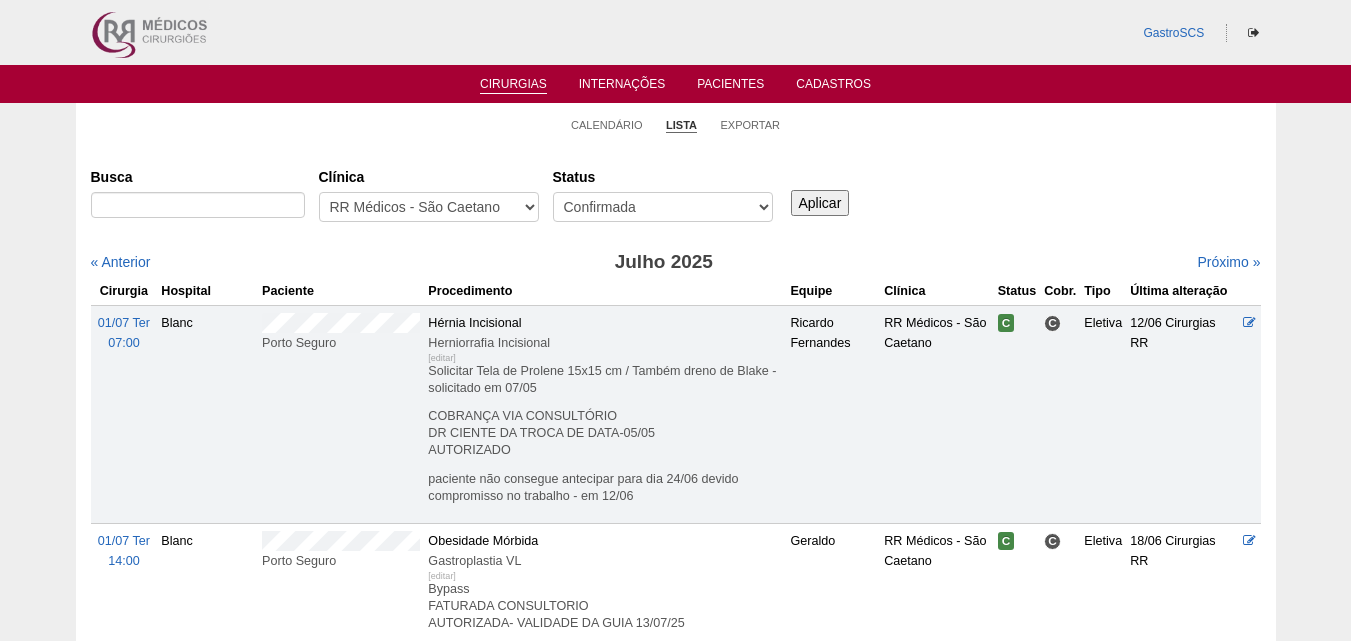 scroll, scrollTop: 0, scrollLeft: 0, axis: both 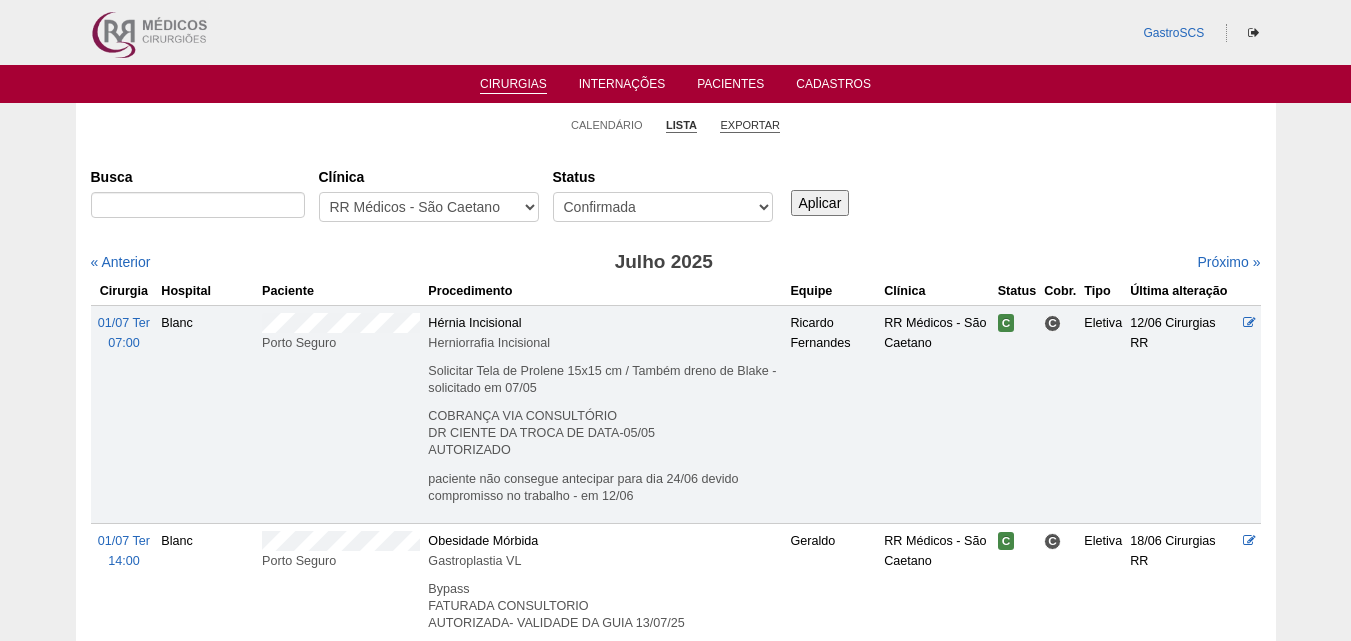 click on "Exportar" at bounding box center [750, 125] 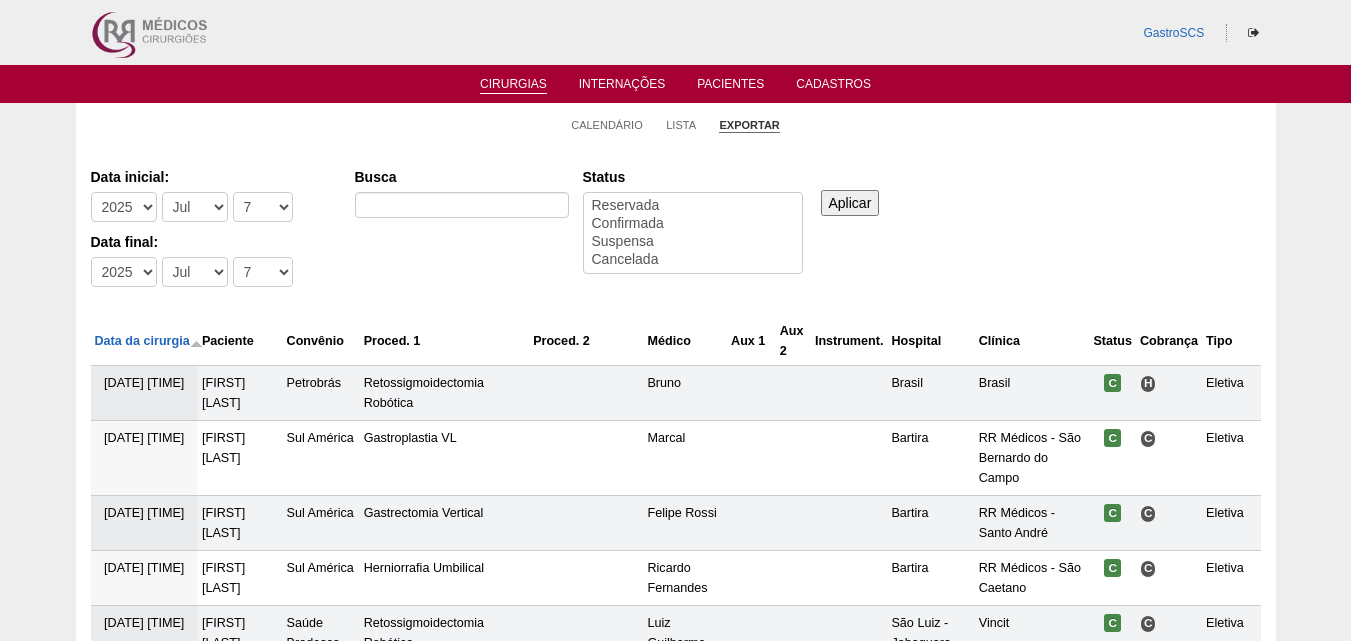 scroll, scrollTop: 0, scrollLeft: 0, axis: both 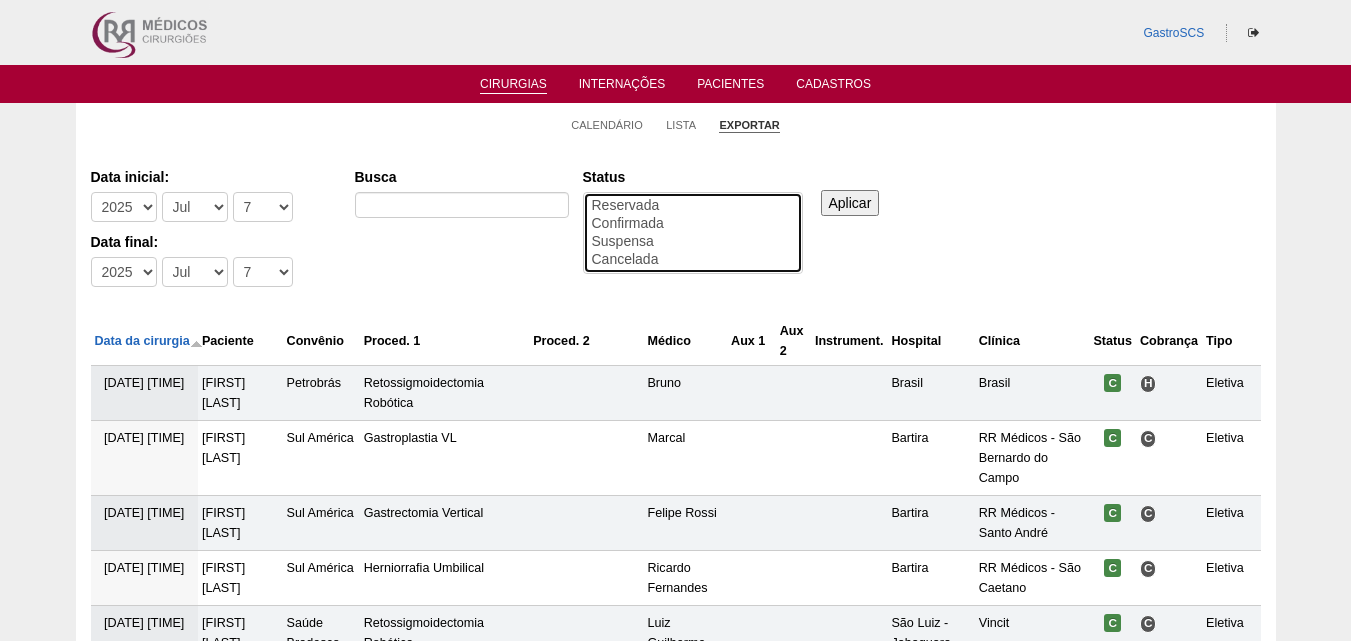 select on "conf" 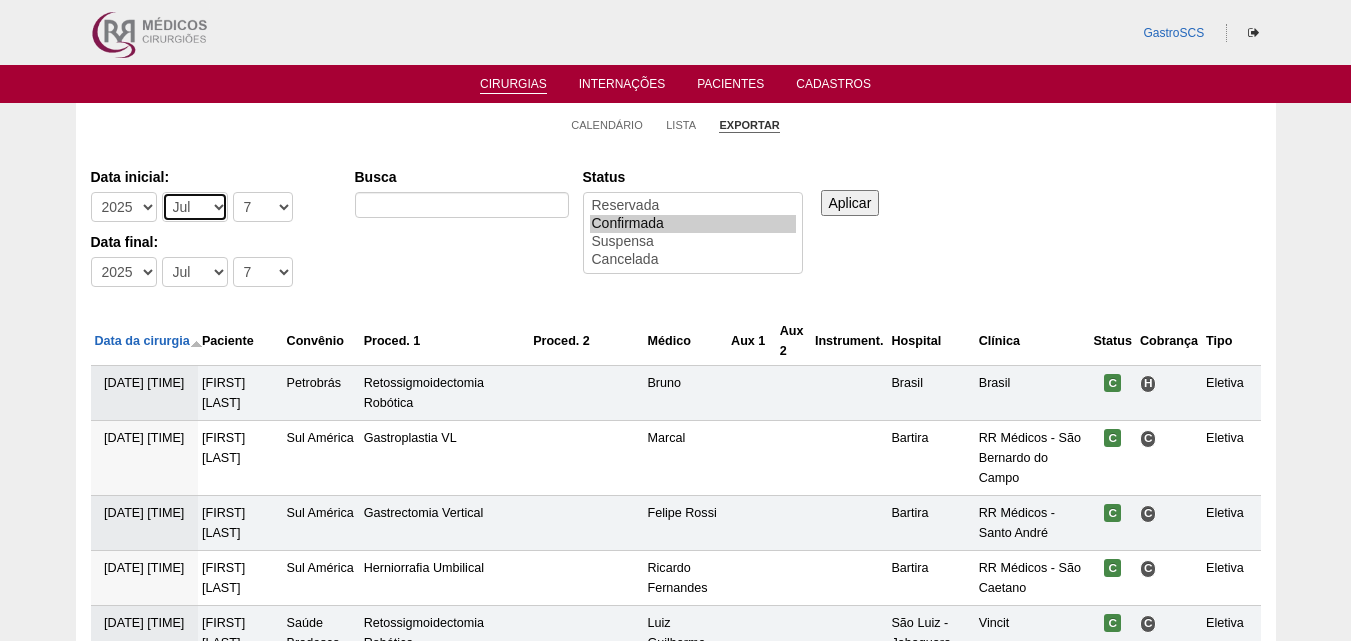 click on "-Mês Jan Fev Mar Abr Mai Jun Jul Ago Set Out Nov Dez" at bounding box center (195, 207) 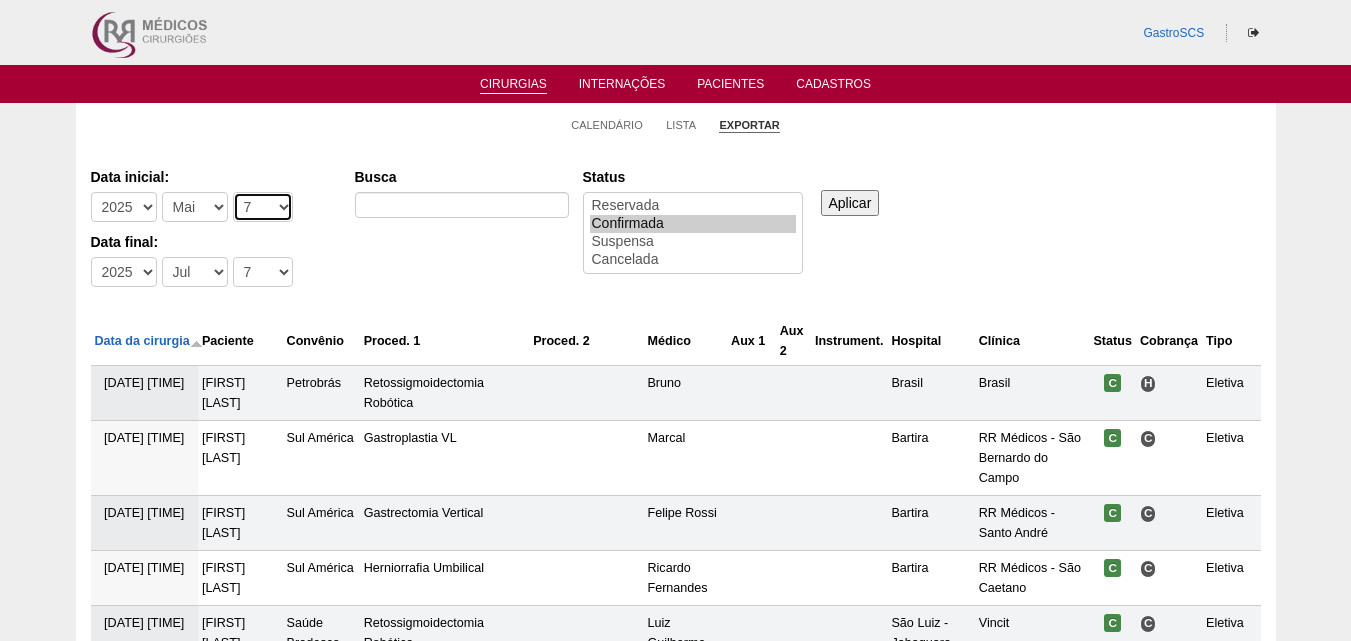 click on "-Dia 1 2 3 4 5 6 7 8 9 10 11 12 13 14 15 16 17 18 19 20 21 22 23 24 25 26 27 28 29 30 31" at bounding box center [263, 207] 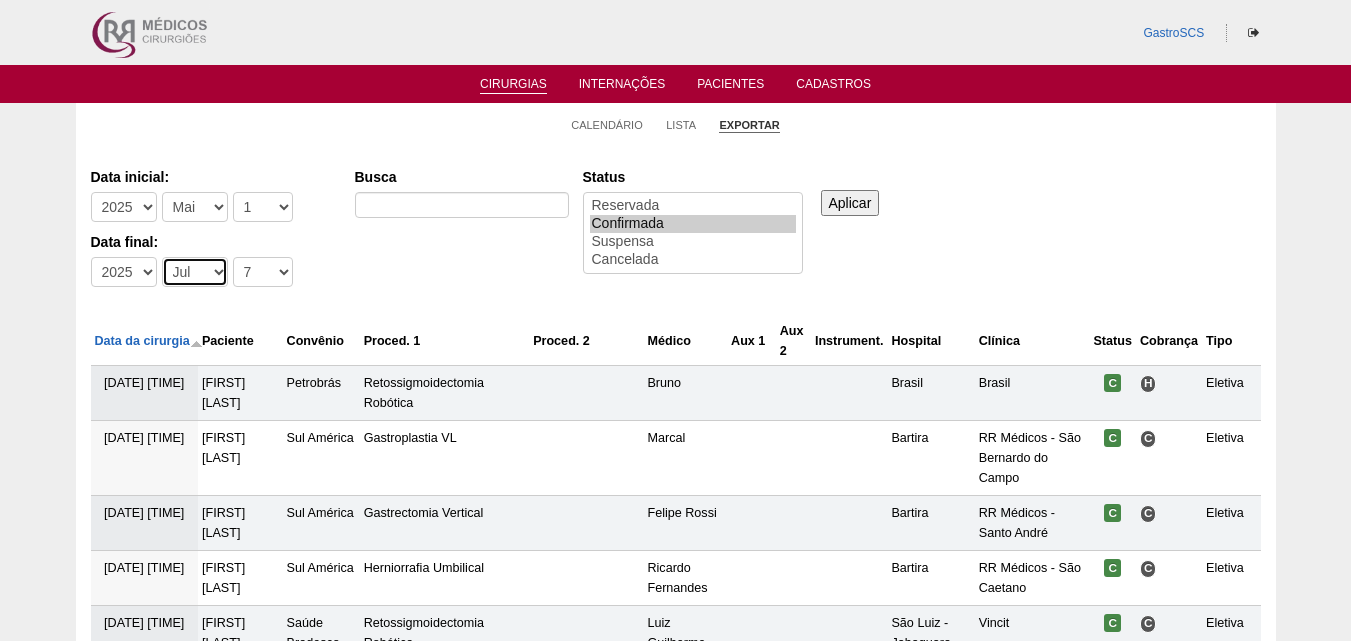 click on "-Mês Jan Fev Mar Abr Mai Jun Jul Ago Set Out Nov Dez" at bounding box center [195, 272] 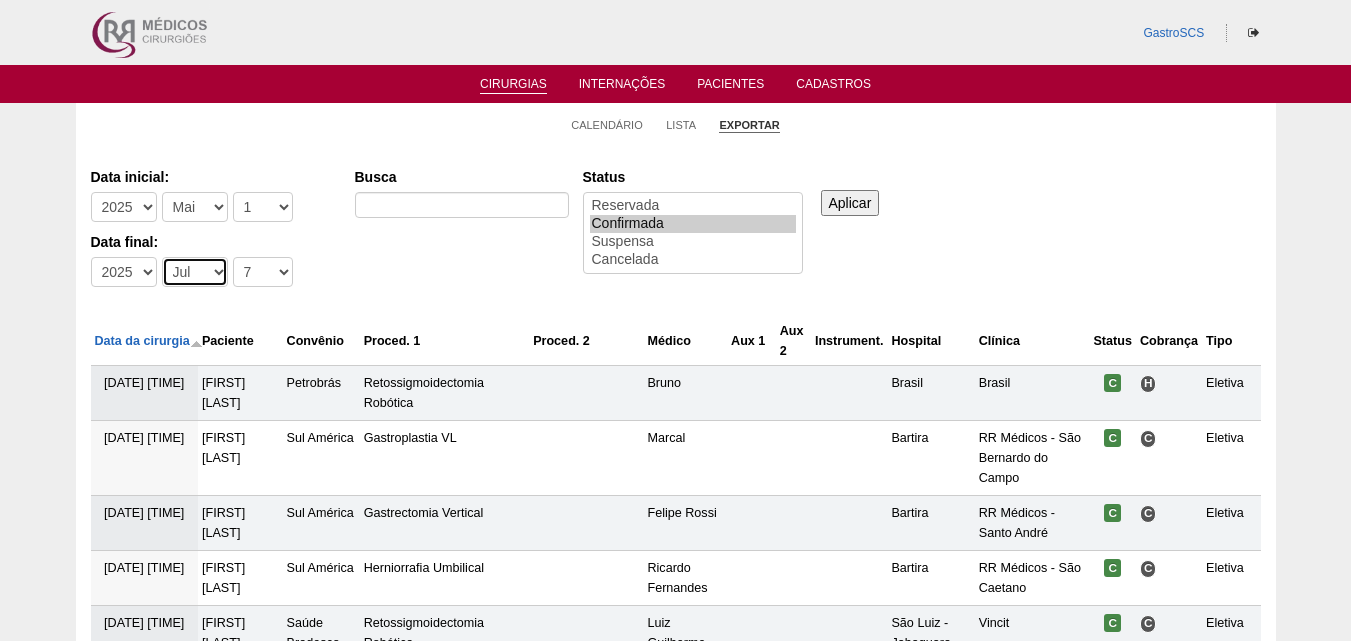 select on "5" 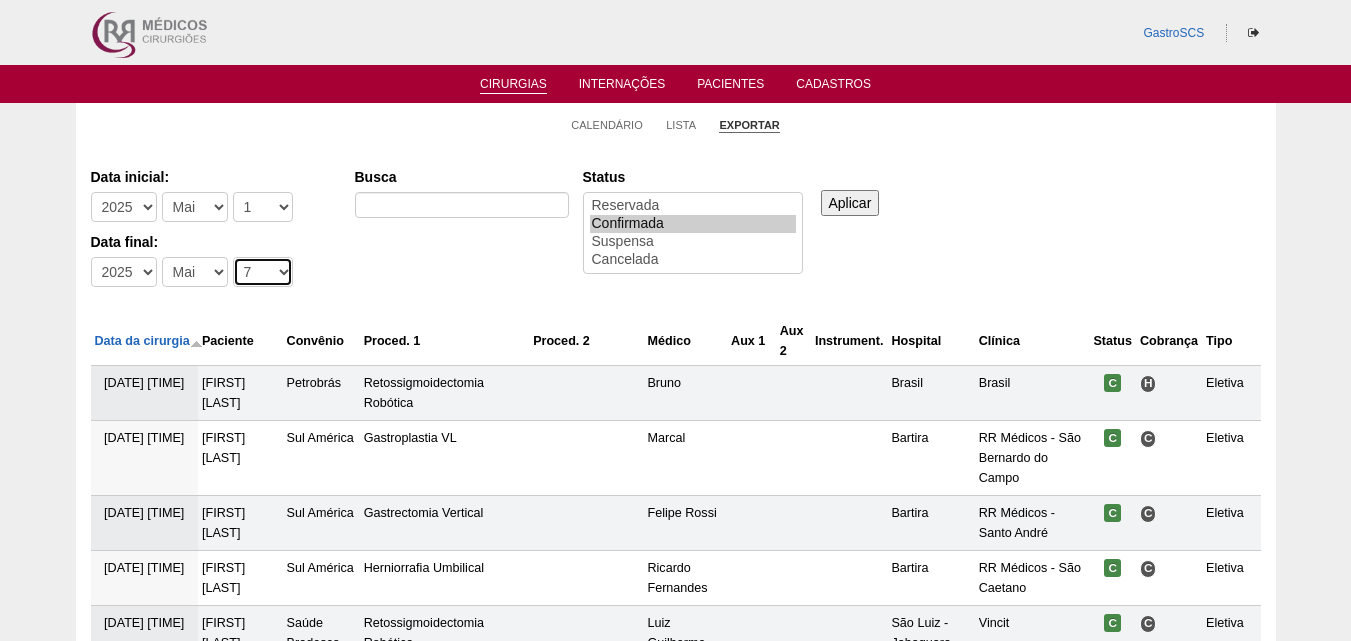 click on "-Dia 1 2 3 4 5 6 7 8 9 10 11 12 13 14 15 16 17 18 19 20 21 22 23 24 25 26 27 28 29 30 31" at bounding box center [263, 272] 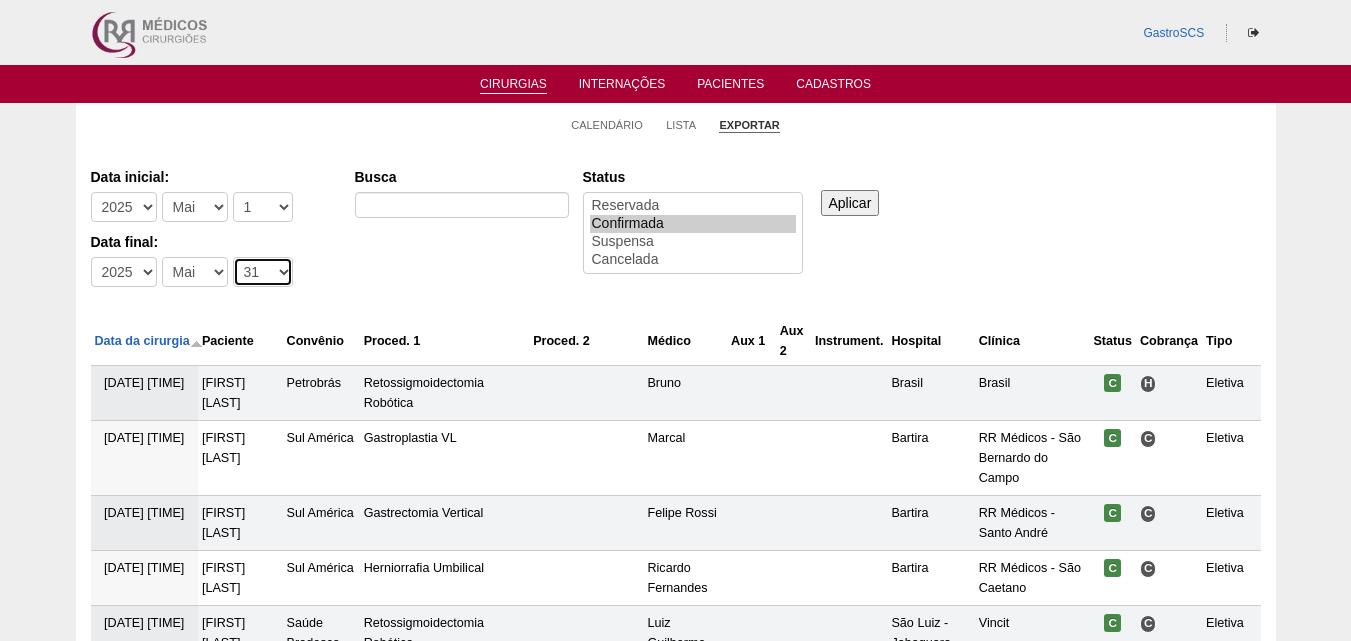 click on "-Dia 1 2 3 4 5 6 7 8 9 10 11 12 13 14 15 16 17 18 19 20 21 22 23 24 25 26 27 28 29 30 31" at bounding box center (263, 272) 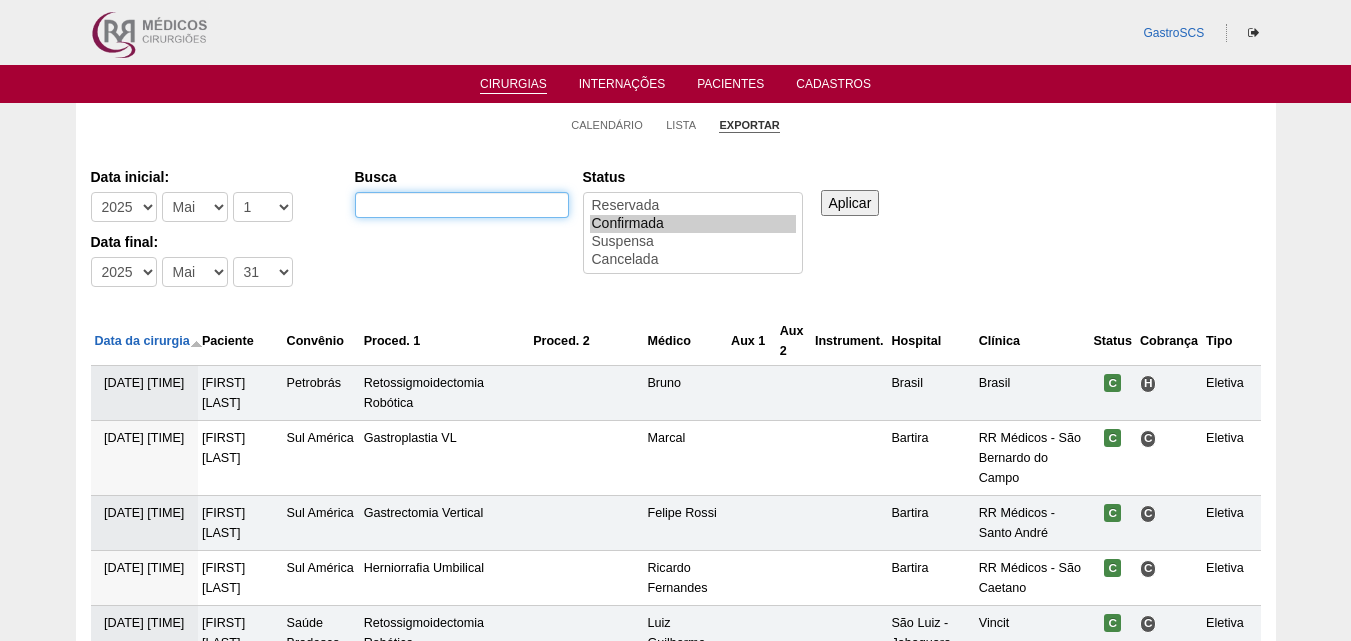 click on "Busca" at bounding box center (462, 205) 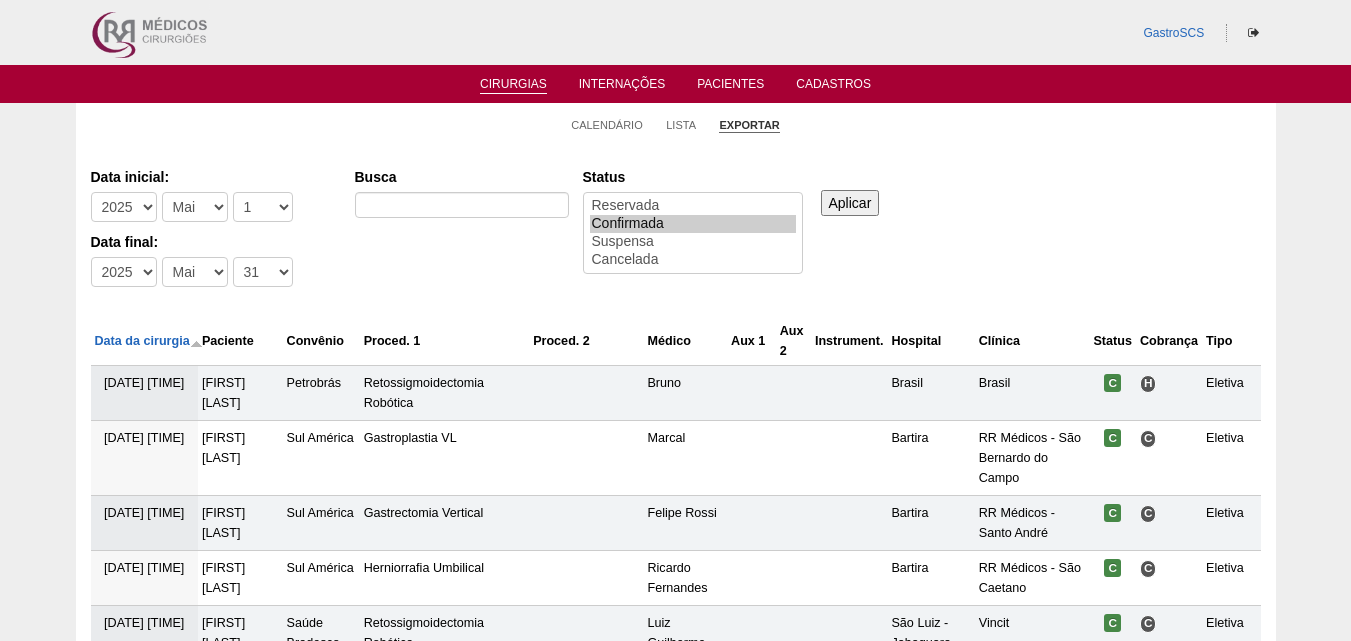 click on "Data inicial:
-Ano 2011 2012 2013 2014 2015 2016 2017 2018 2019 2020 2021 2022 2023 2024 2025 2026
-Mês Jan Fev Mar Abr Mai Jun Jul Ago Set Out Nov Dez
-Dia 1 2 3 4 5 6 7 8 9 10 11 12 13 14 15 16 17 18 19 20 21 22 23 24 25 26 27 28 29 30 31
Data final:
-Ano 2011 2012 2013 2014 2015 2016 2017 2018 2019 2020 2021 2022 2023 2024 2025 2026
-Mês Jan Fev Mar Abr Mai Jun Jul Ago Set Out Nov Dez
-Dia 1 2 3 4 5 6 7 8 9 10 11 12 13 14 15 16 17 18 19 20 21 22 23 24 25 26 27 28 29 30 31
Busca
Status
Reservada Confirmada Suspensa Cancelada
Aplicar" at bounding box center [676, 228] 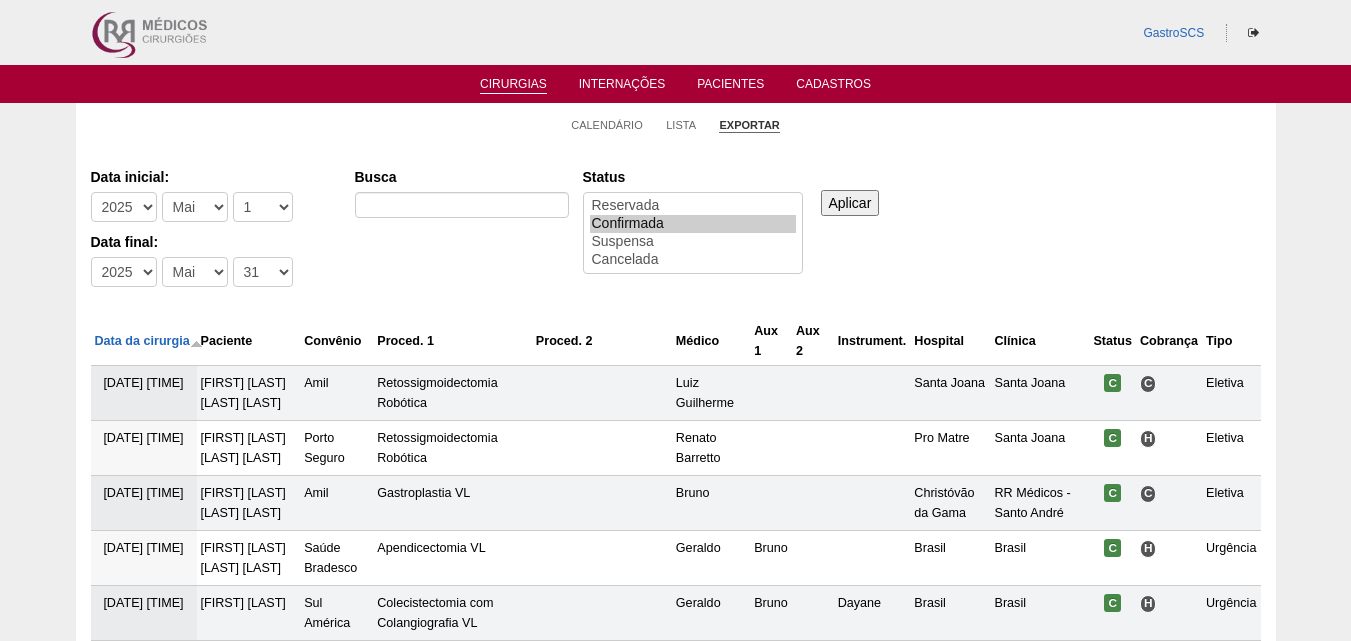 scroll, scrollTop: 0, scrollLeft: 0, axis: both 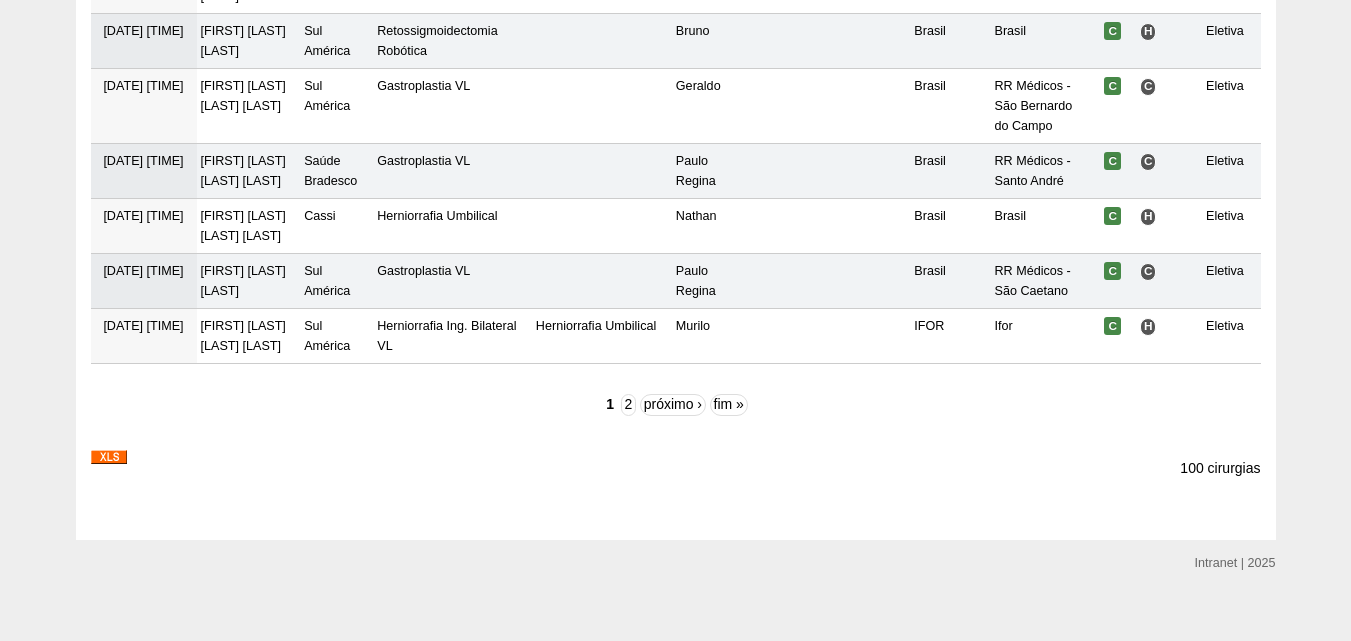 click at bounding box center [109, 457] 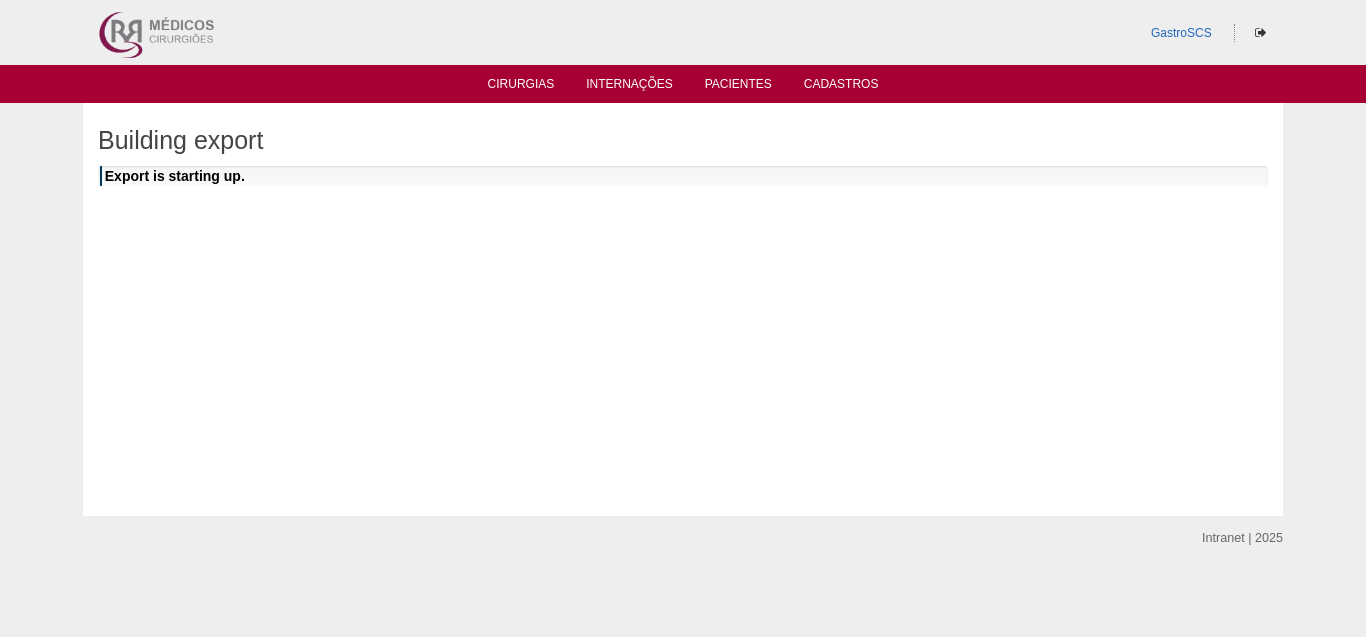 scroll, scrollTop: 0, scrollLeft: 0, axis: both 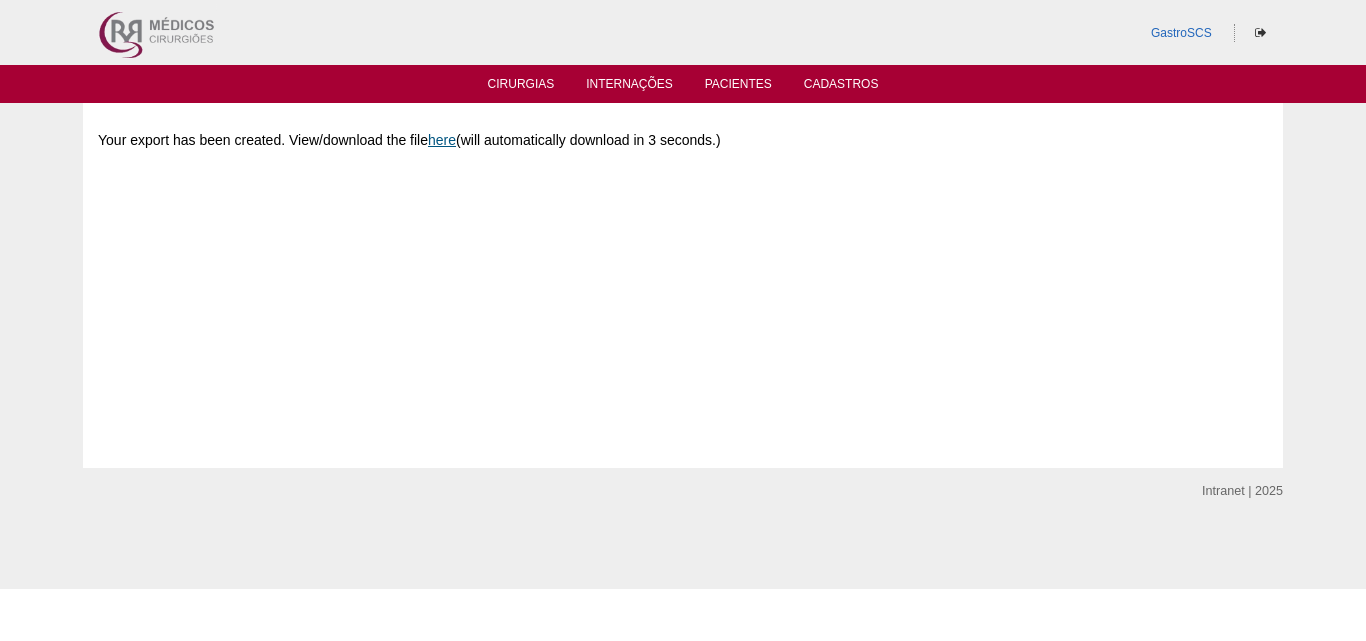 click on "here" at bounding box center [442, 140] 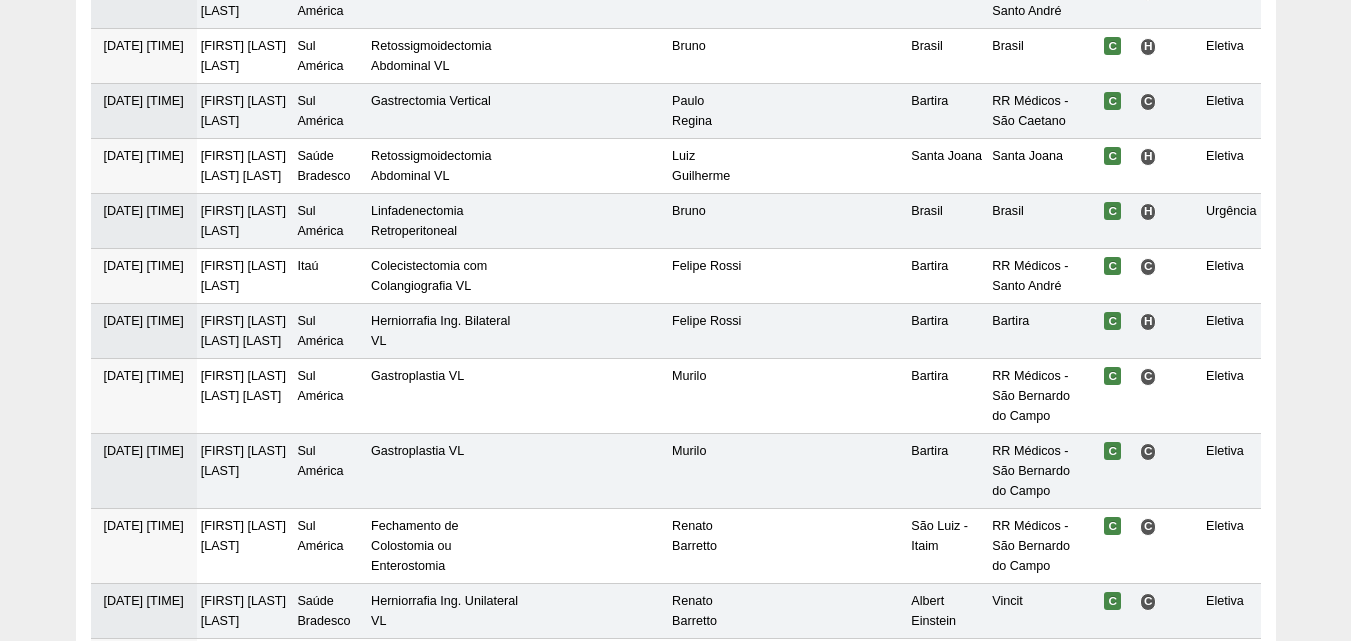 scroll, scrollTop: 222, scrollLeft: 0, axis: vertical 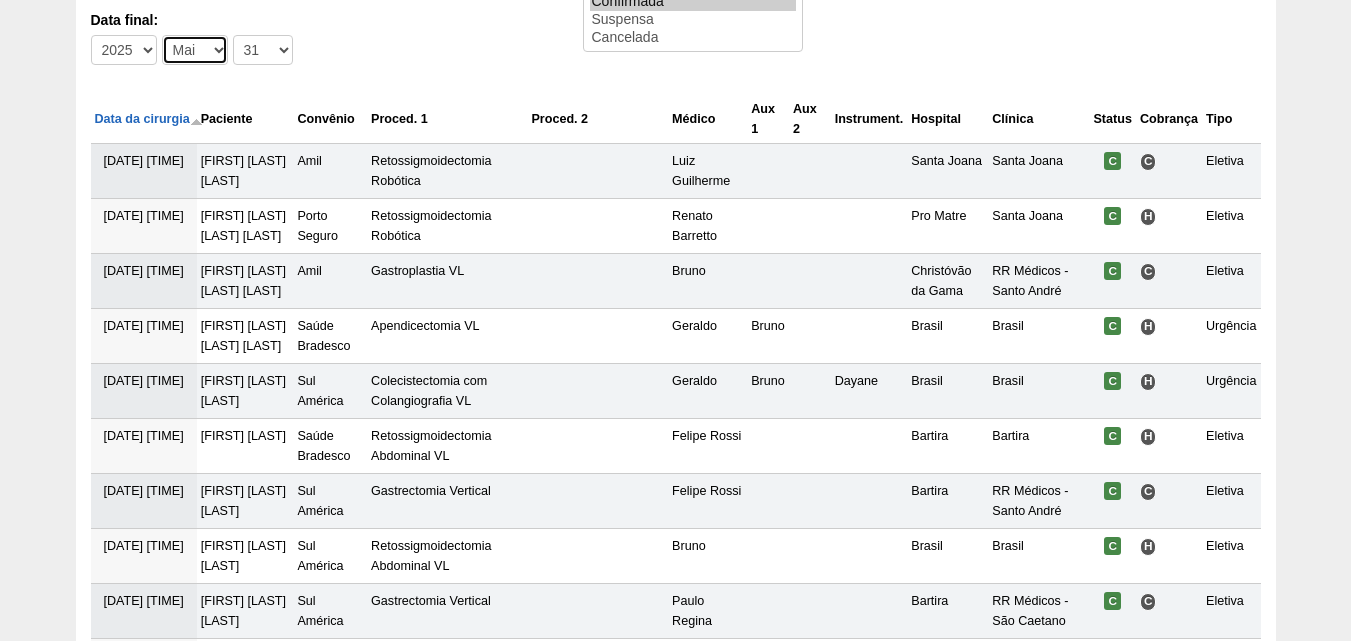 click on "-Mês Jan Fev Mar Abr Mai Jun Jul Ago Set Out Nov Dez" at bounding box center [195, 50] 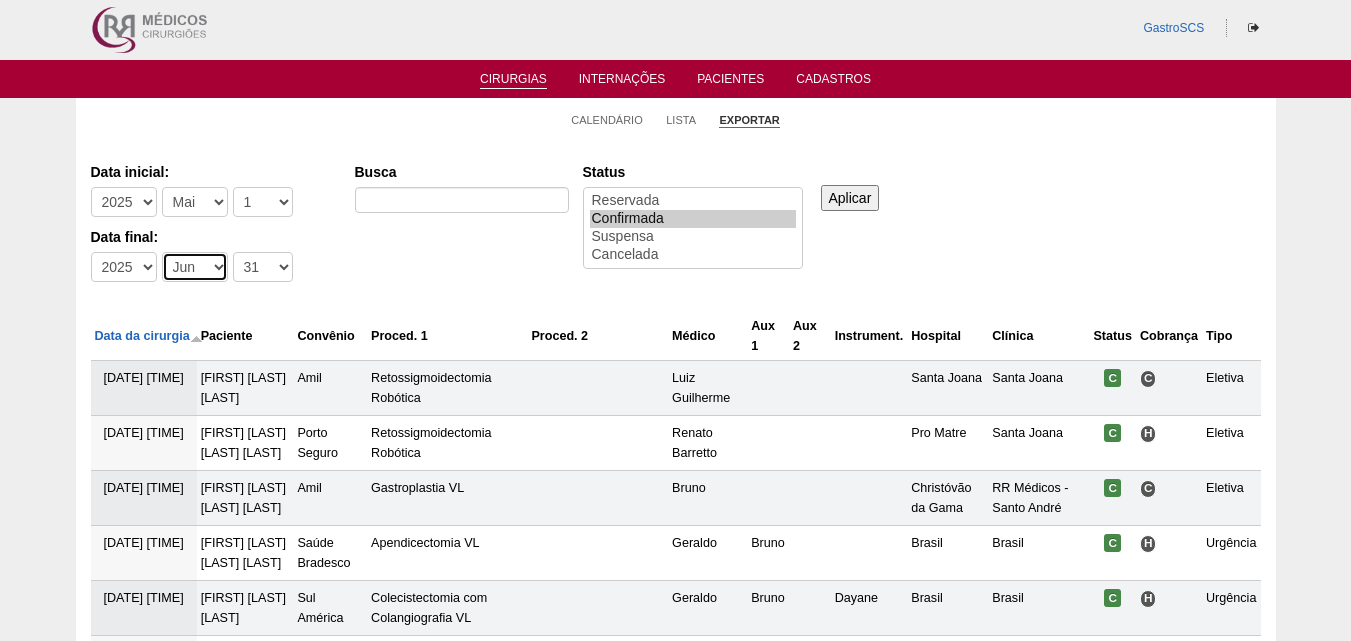 scroll, scrollTop: 0, scrollLeft: 0, axis: both 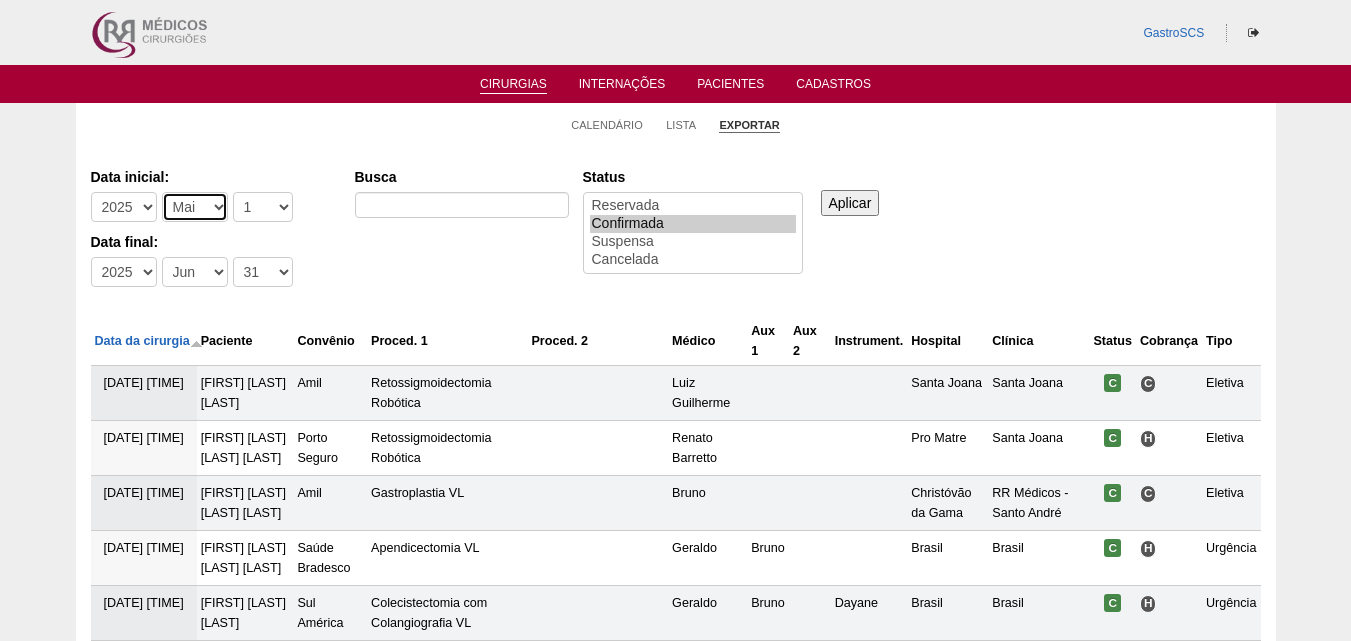click on "-Mês Jan Fev Mar Abr Mai Jun Jul Ago Set Out Nov Dez" at bounding box center [195, 207] 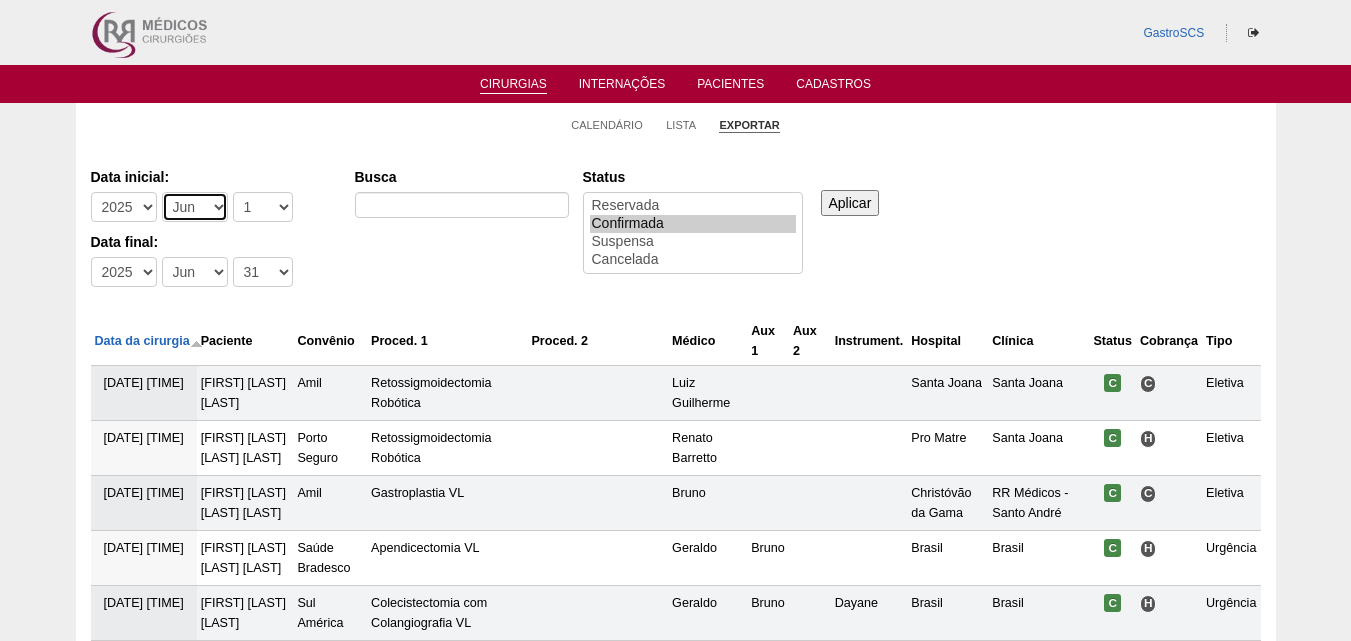 click on "-Mês Jan Fev Mar Abr Mai Jun Jul Ago Set Out Nov Dez" at bounding box center [195, 207] 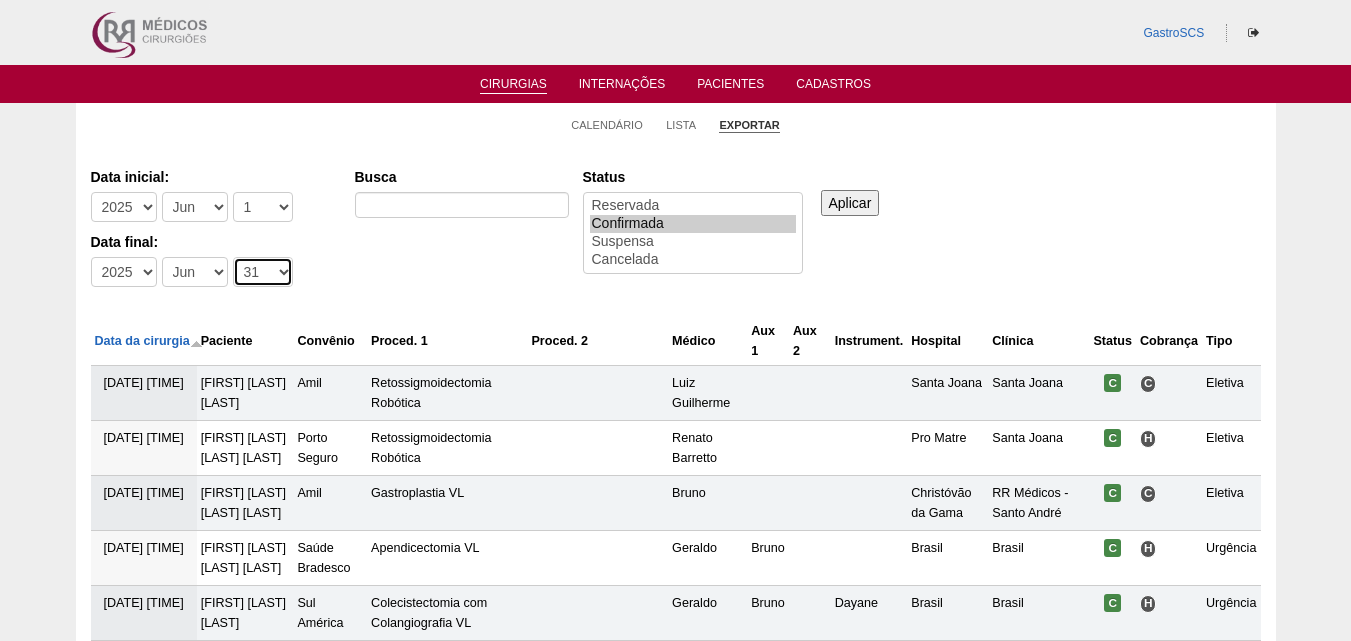click on "-Dia 1 2 3 4 5 6 7 8 9 10 11 12 13 14 15 16 17 18 19 20 21 22 23 24 25 26 27 28 29 30 31" at bounding box center [263, 272] 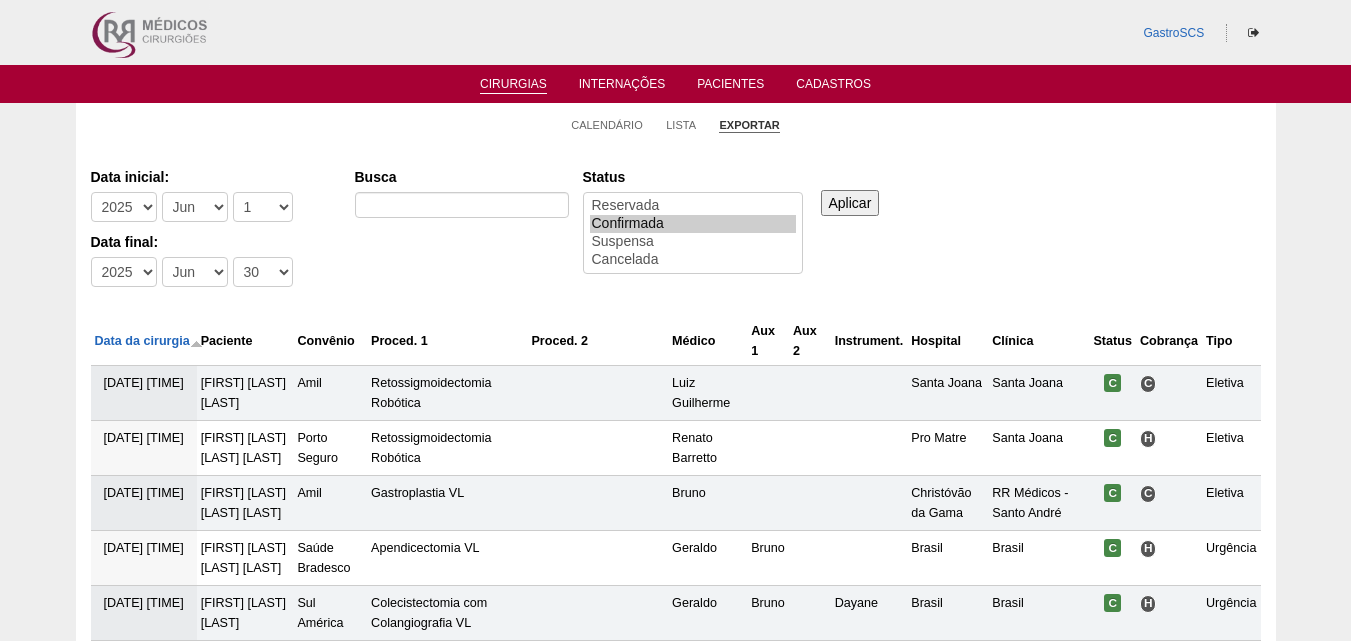 click on "Aplicar" at bounding box center (850, 203) 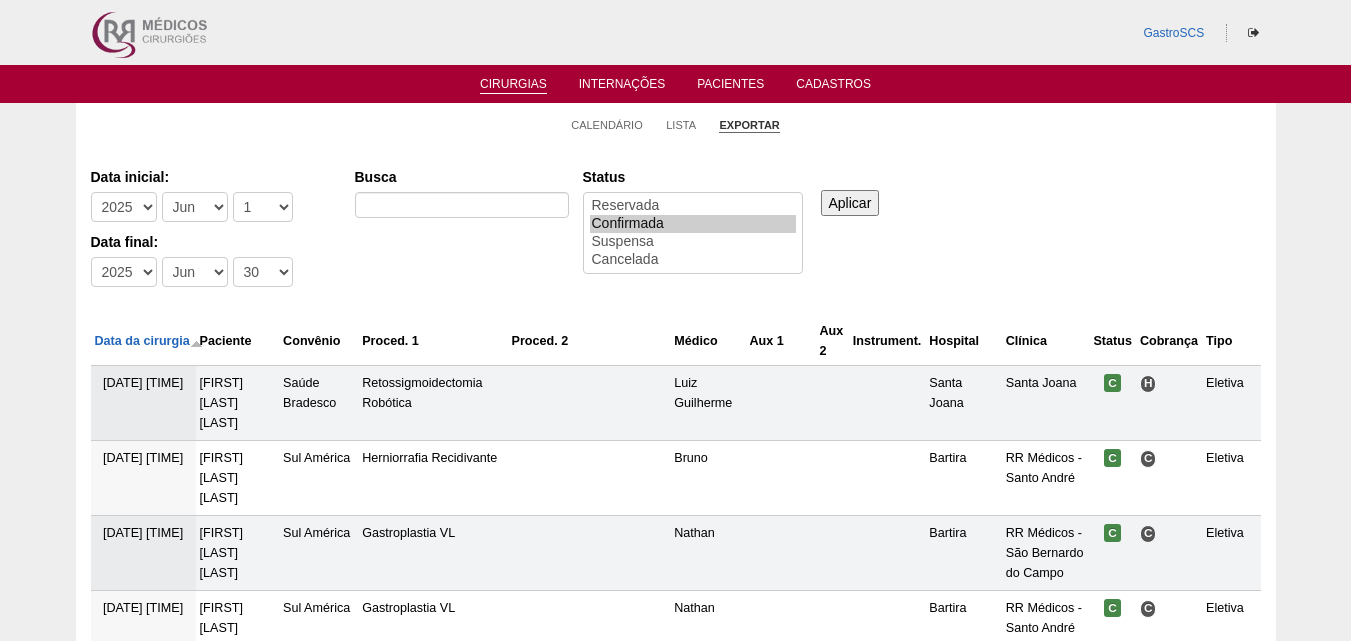 scroll, scrollTop: 0, scrollLeft: 0, axis: both 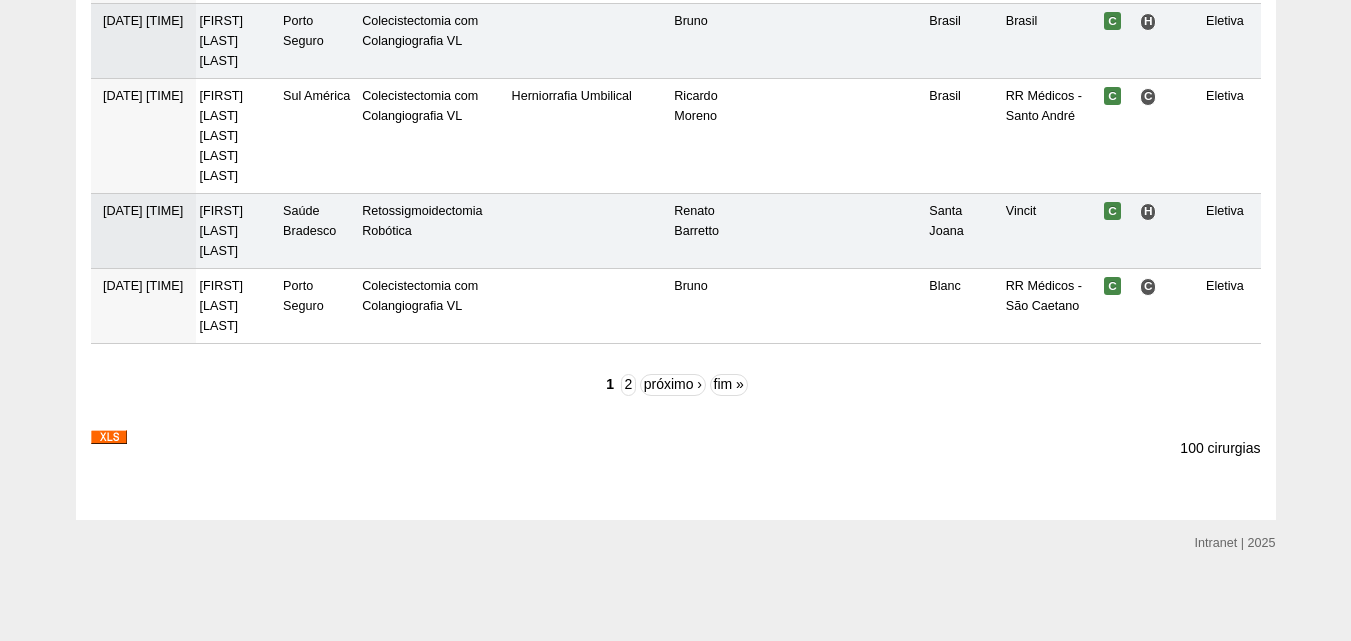 click at bounding box center (109, 437) 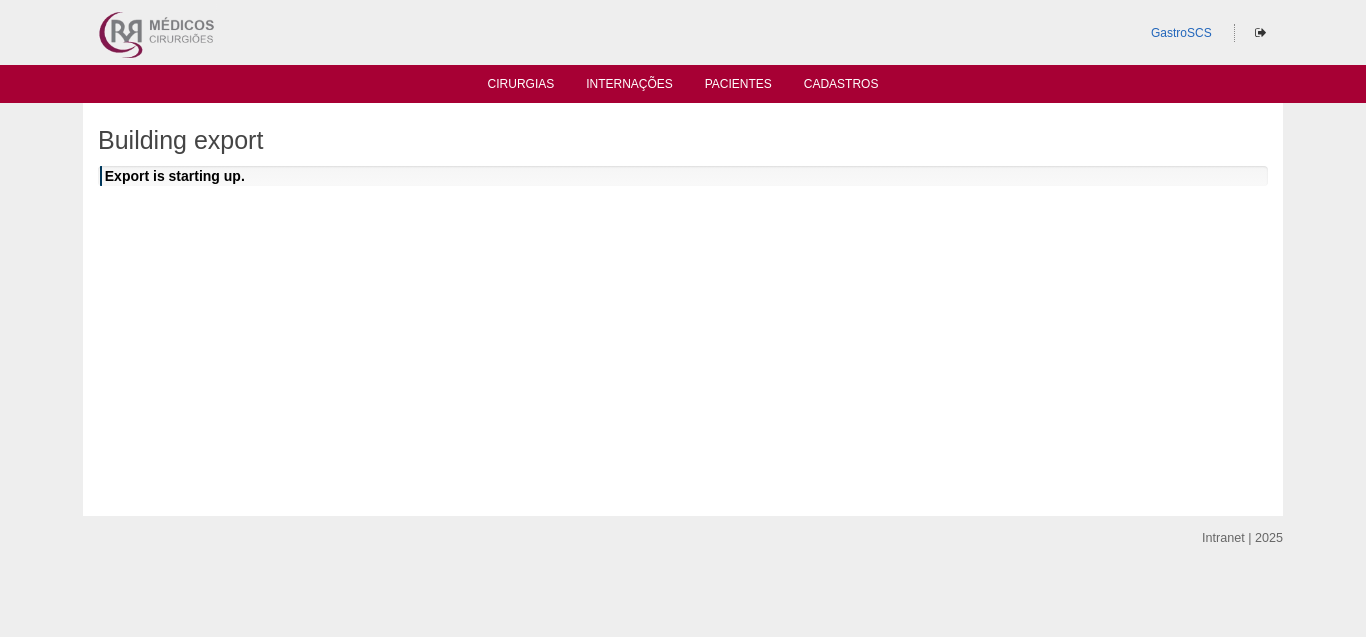 scroll, scrollTop: 0, scrollLeft: 0, axis: both 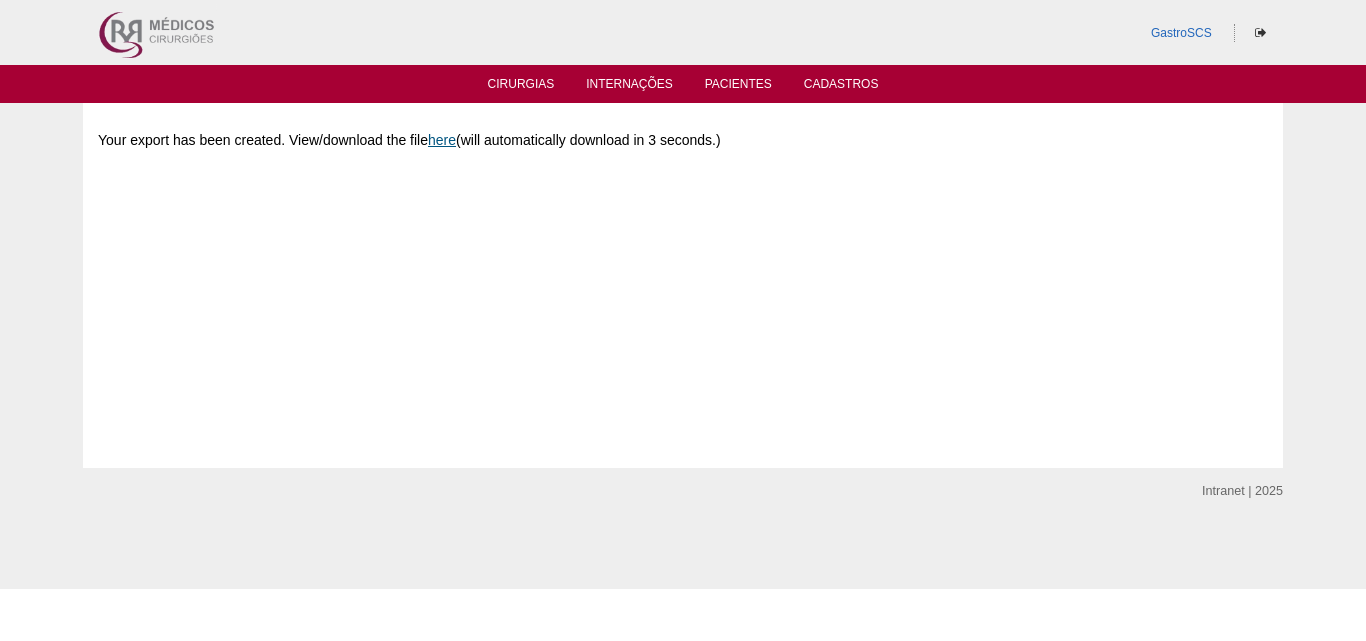 click on "here" at bounding box center (442, 140) 